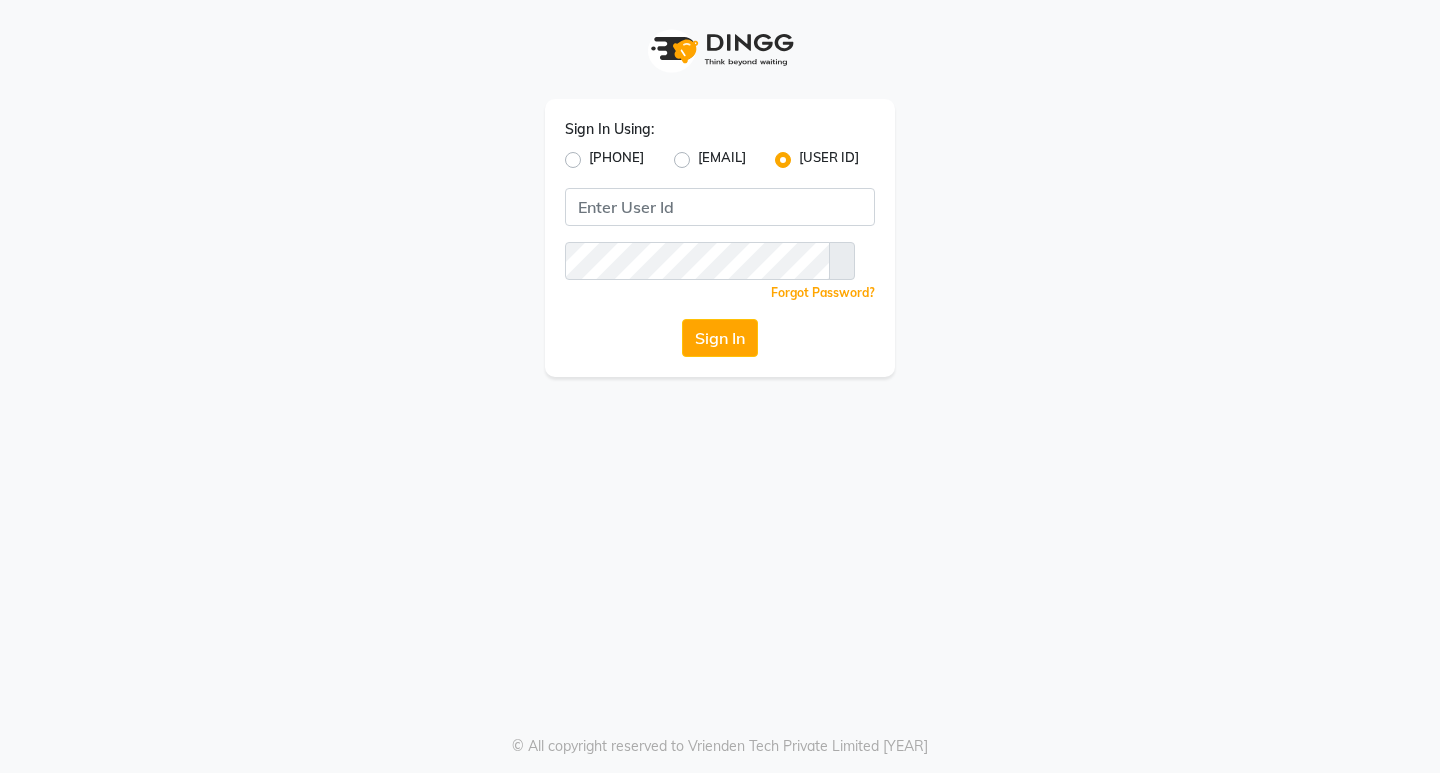 scroll, scrollTop: 0, scrollLeft: 0, axis: both 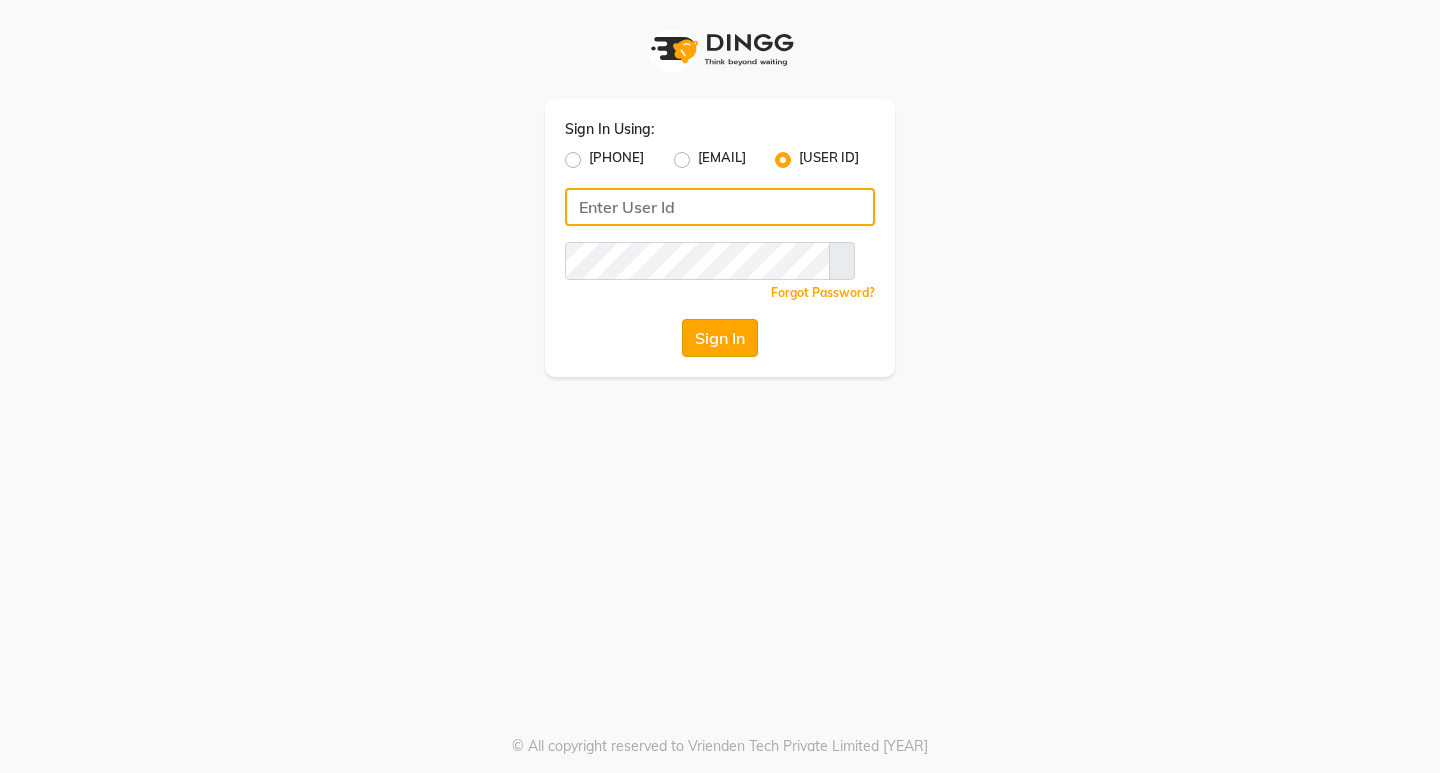 type on "[BRAND]" 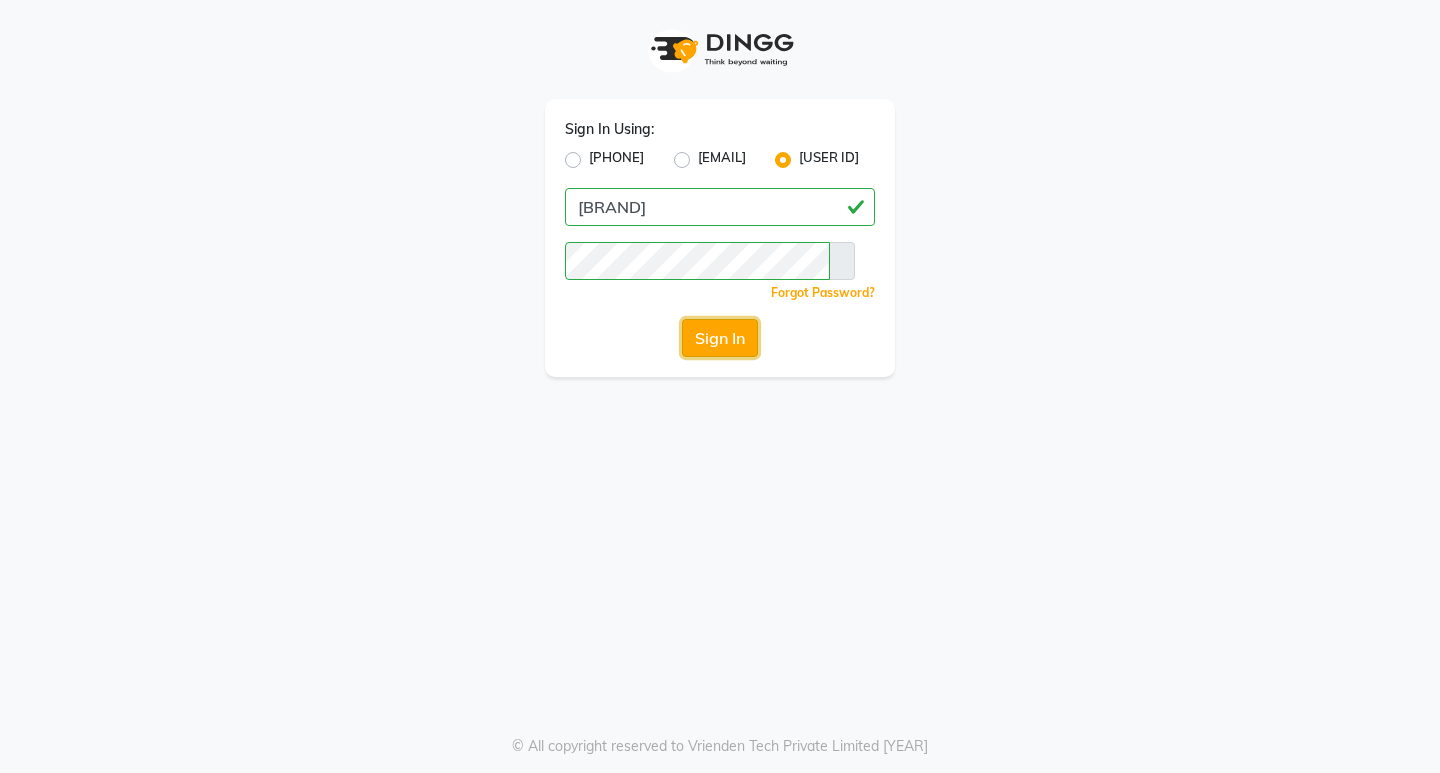 click on "Sign In" at bounding box center [720, 338] 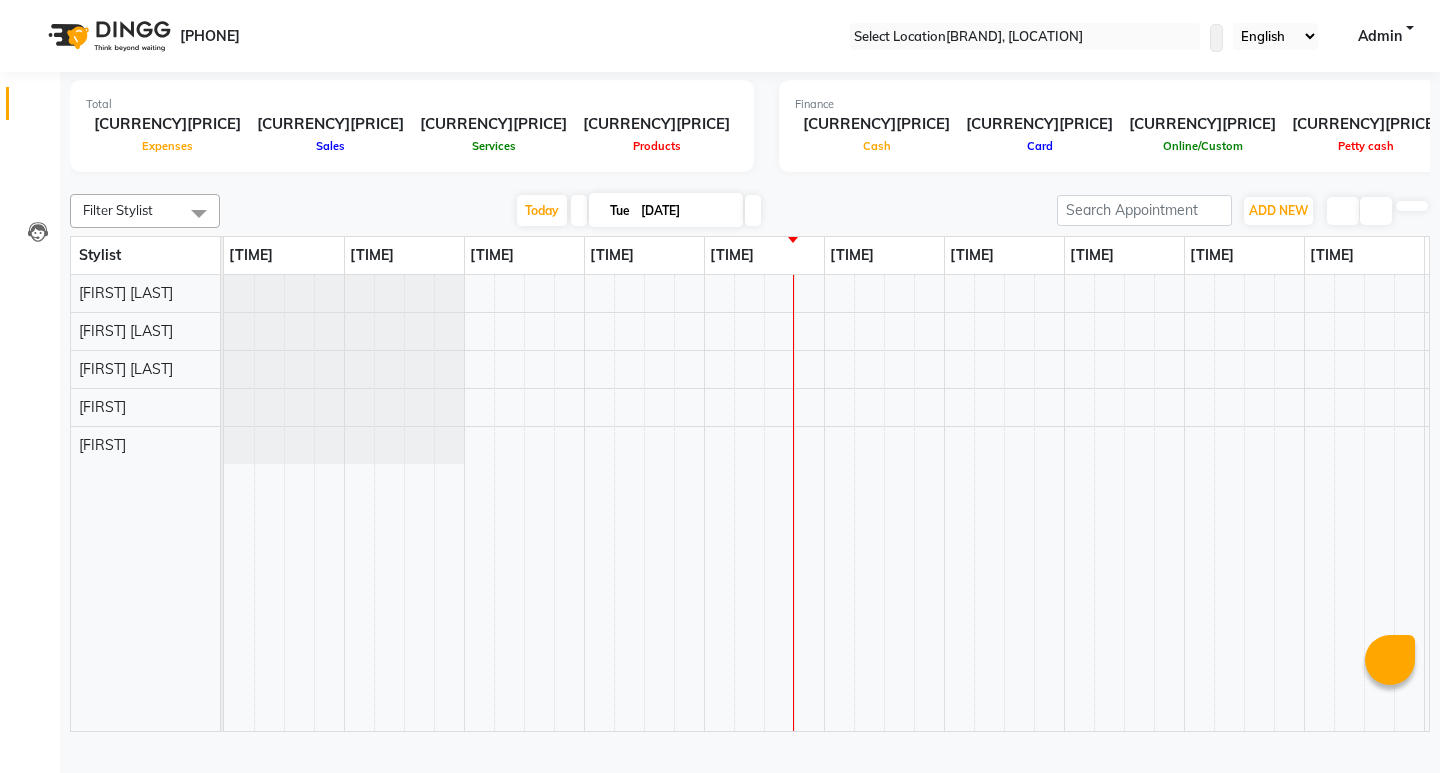 scroll, scrollTop: 0, scrollLeft: 0, axis: both 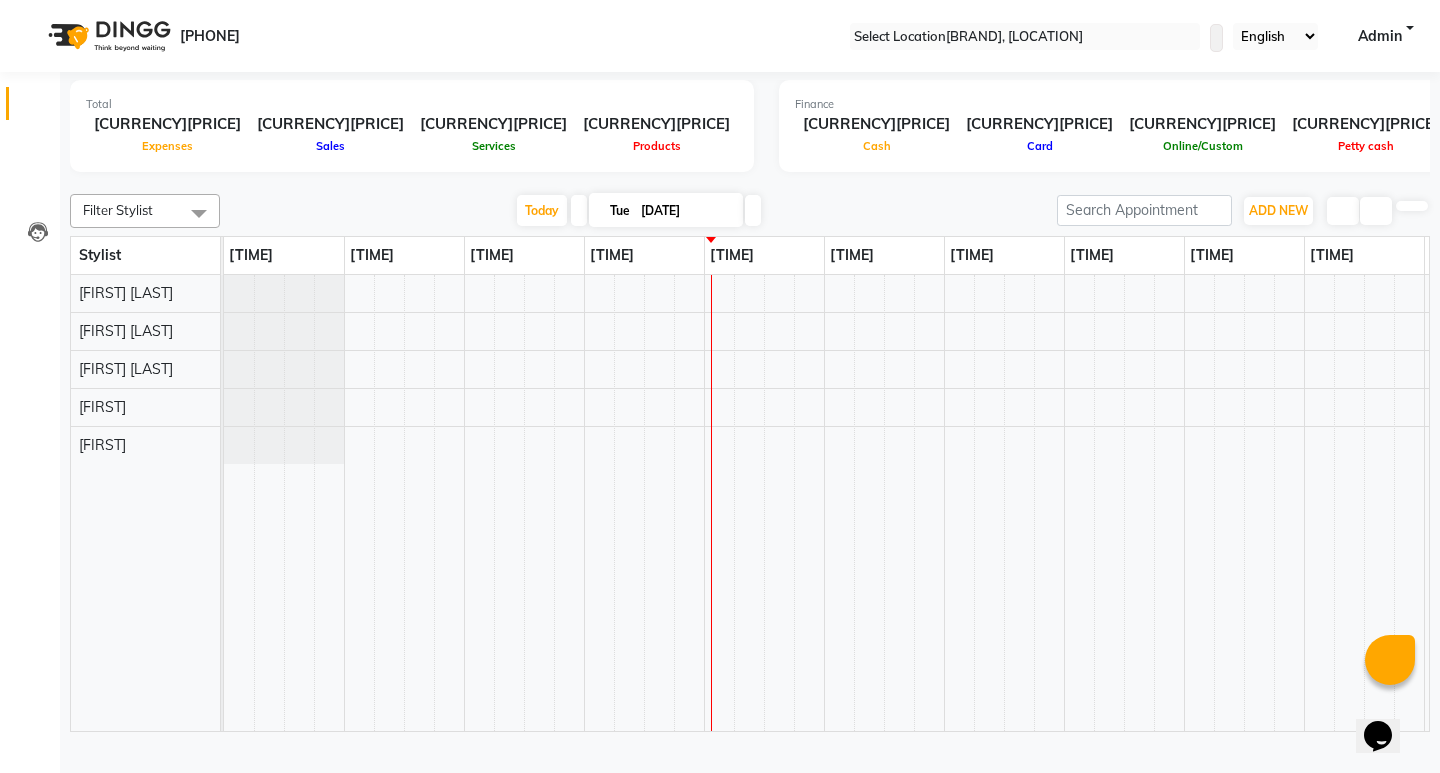 click at bounding box center (1004, 503) 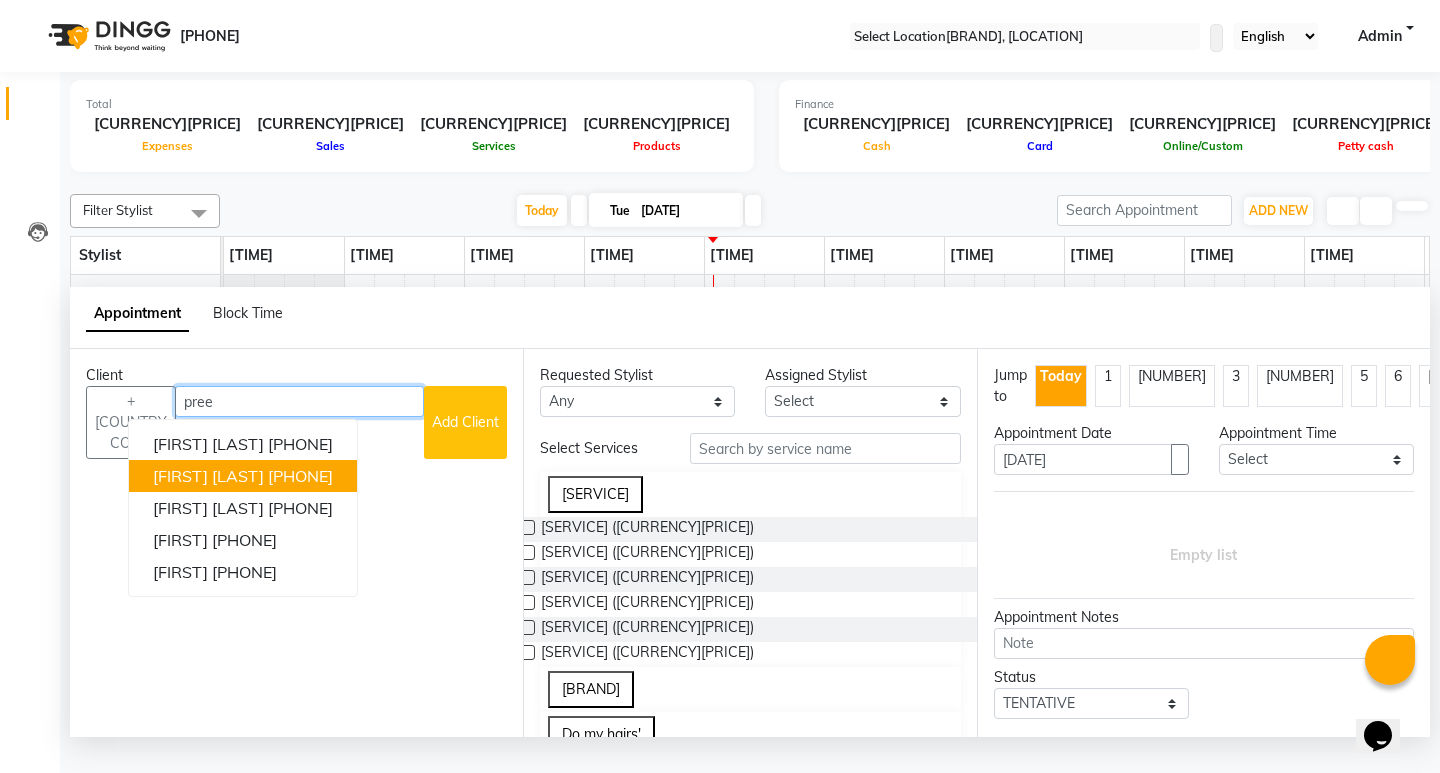 click on "[FIRST] [LAST] [PHONE]" at bounding box center (243, 476) 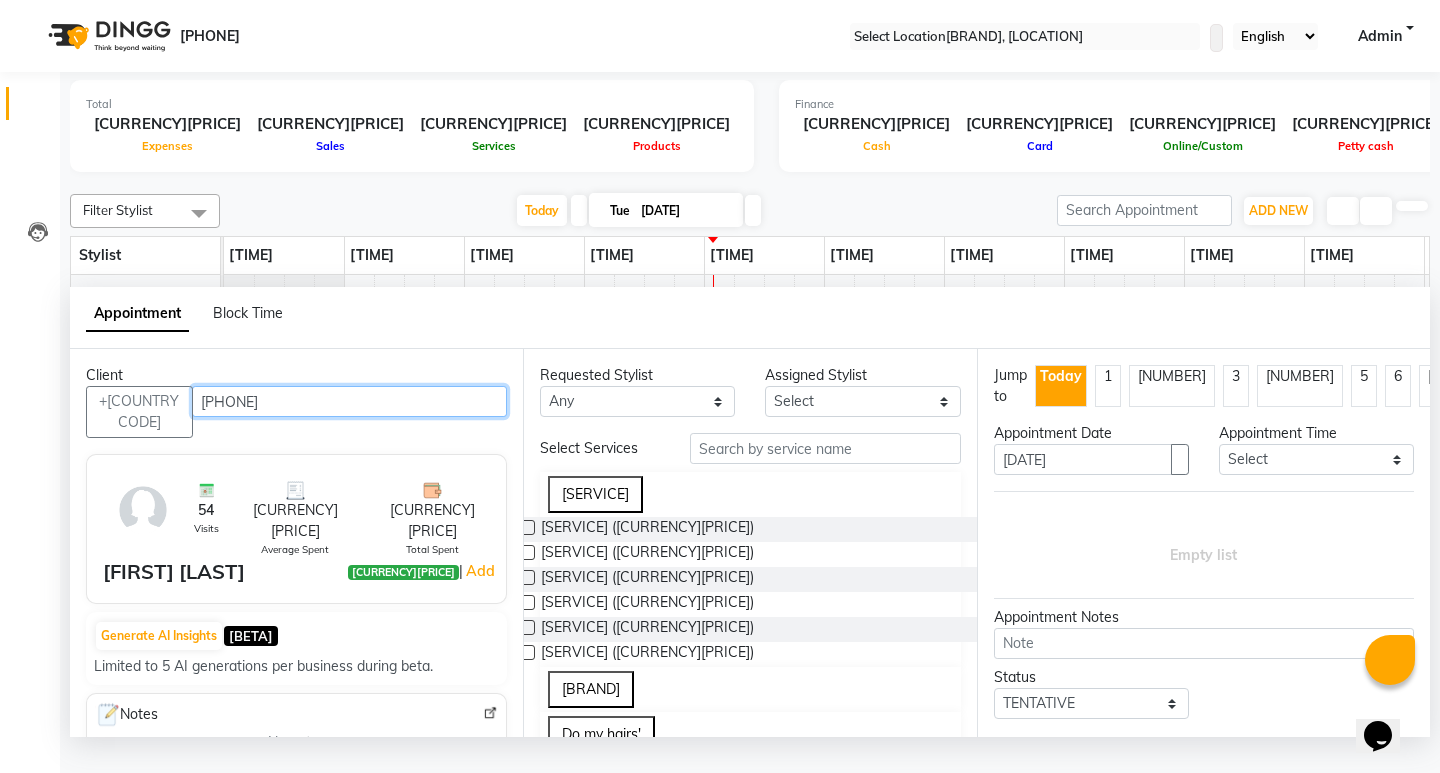 type on "[PHONE]" 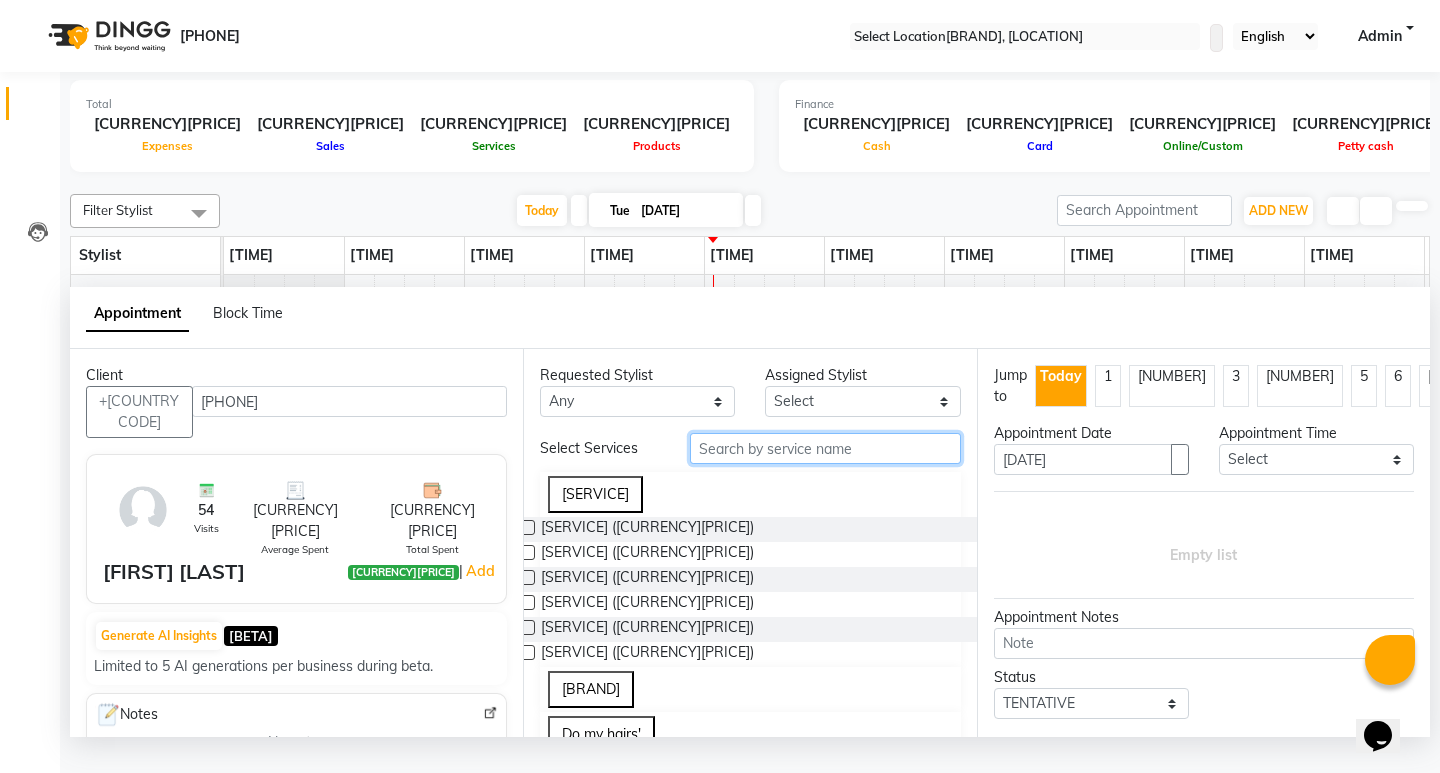 click at bounding box center (825, 448) 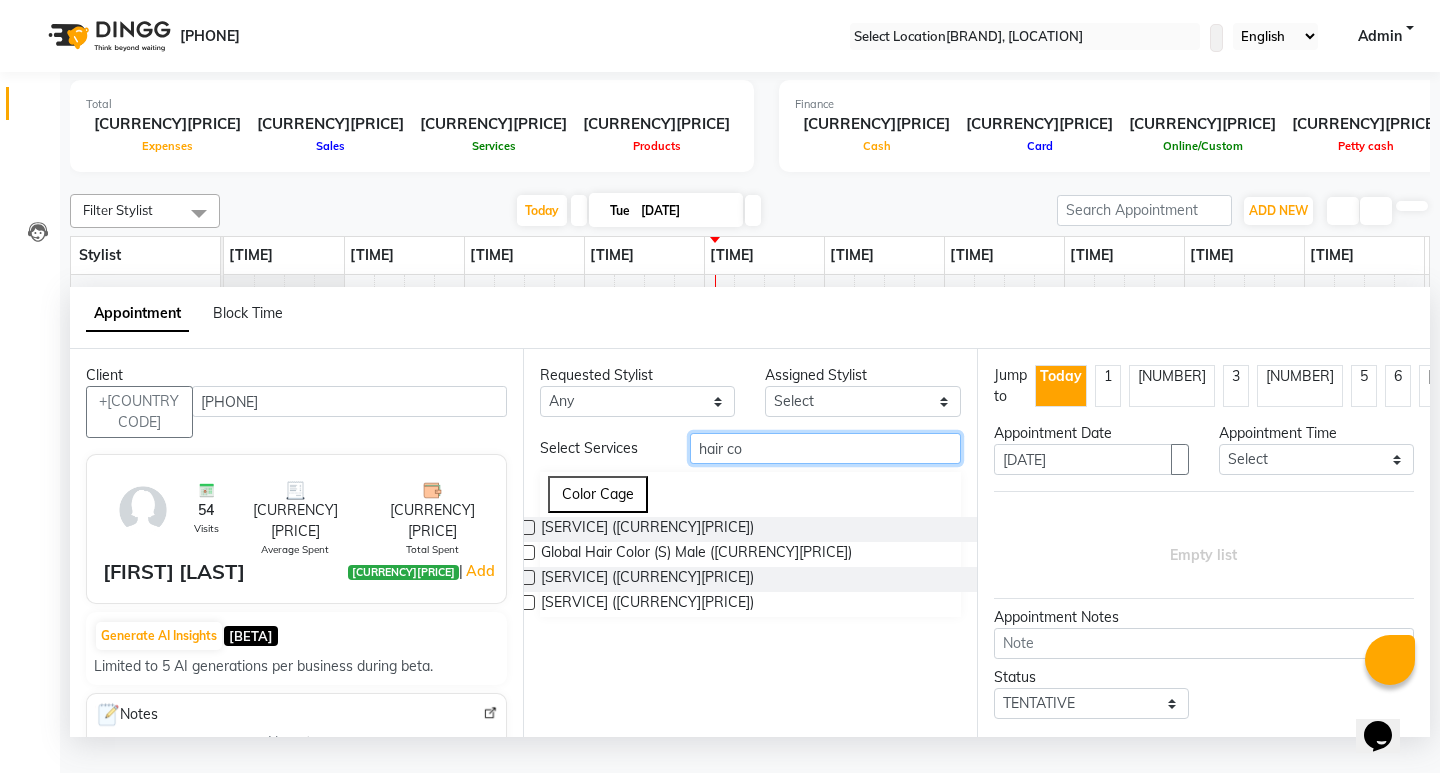 click on "hair co" at bounding box center [825, 448] 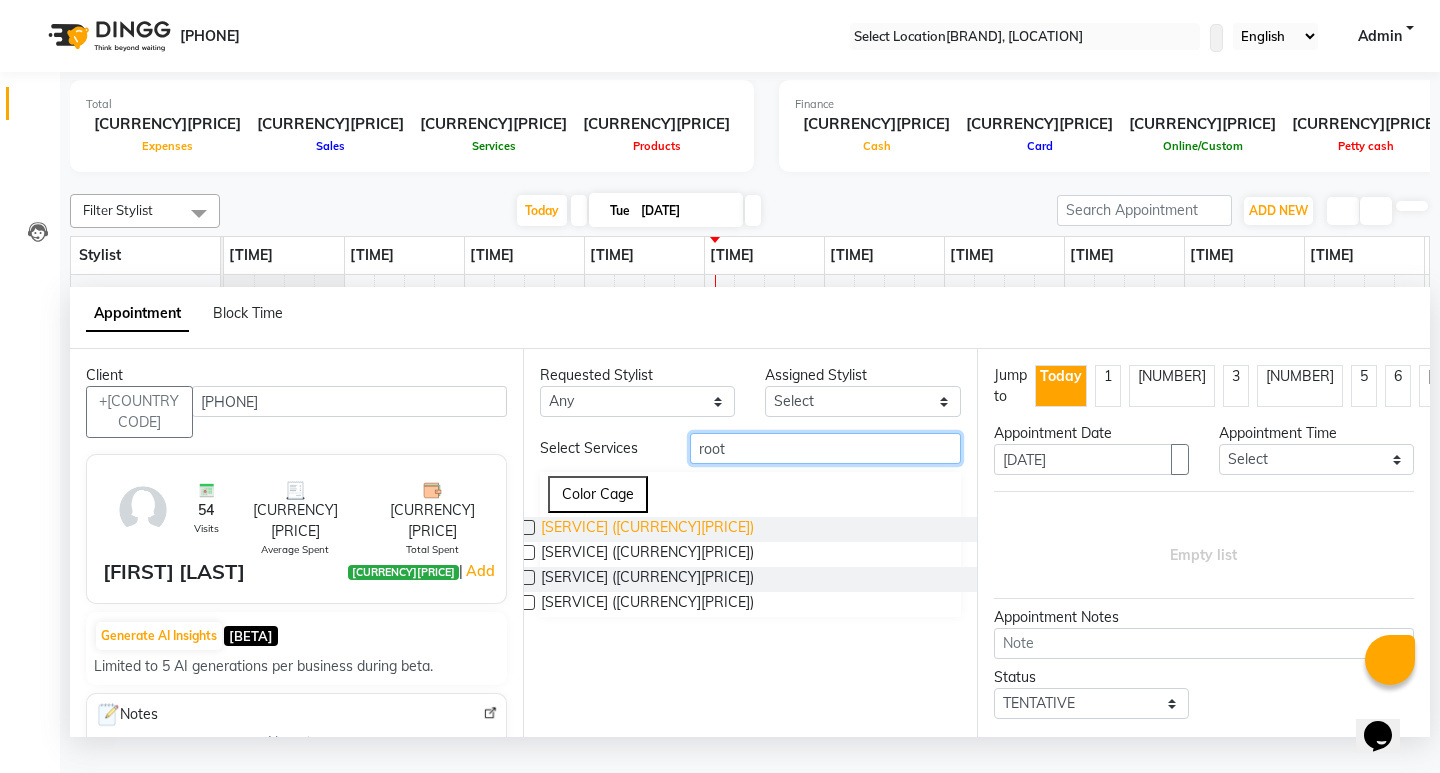 type on "root" 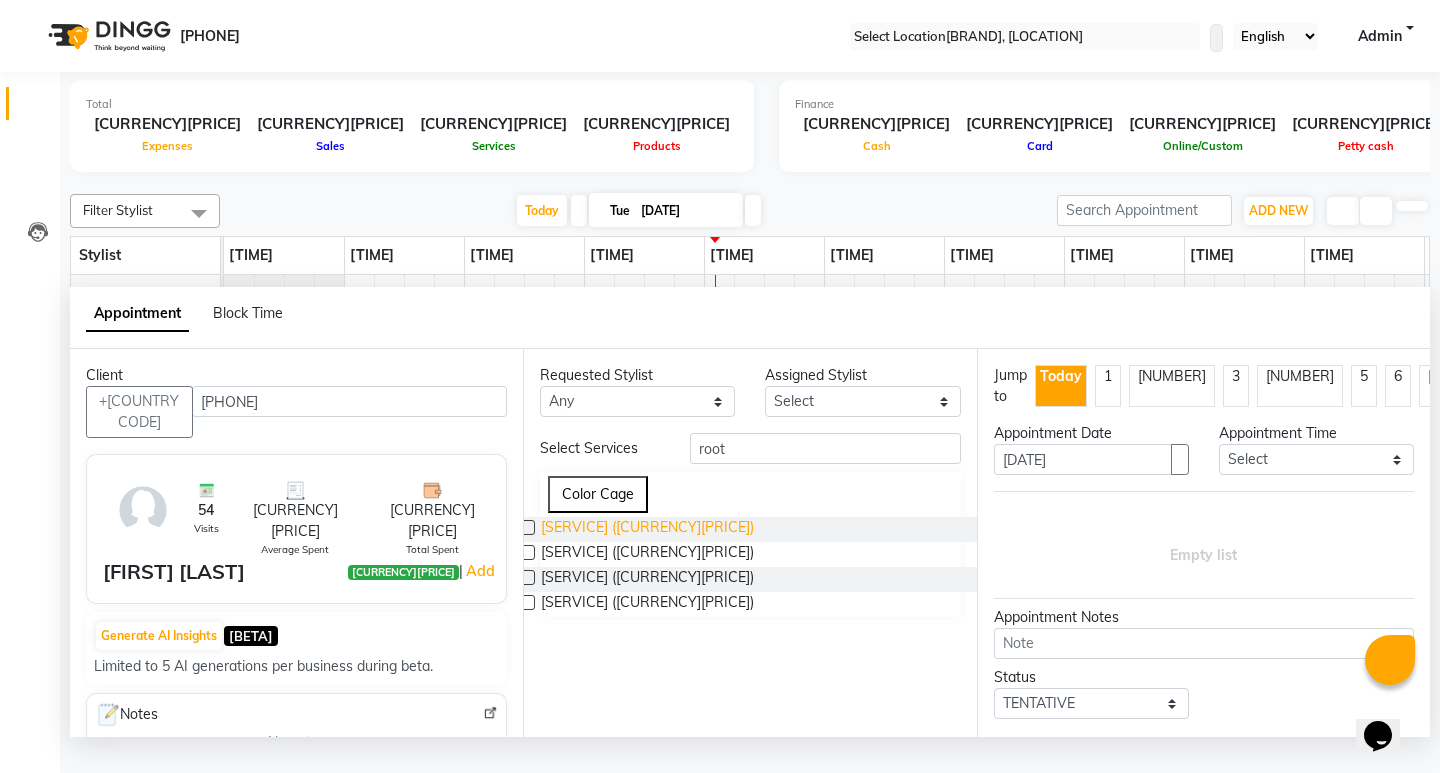 click on "[SERVICE] ([CURRENCY][PRICE])" at bounding box center (647, 529) 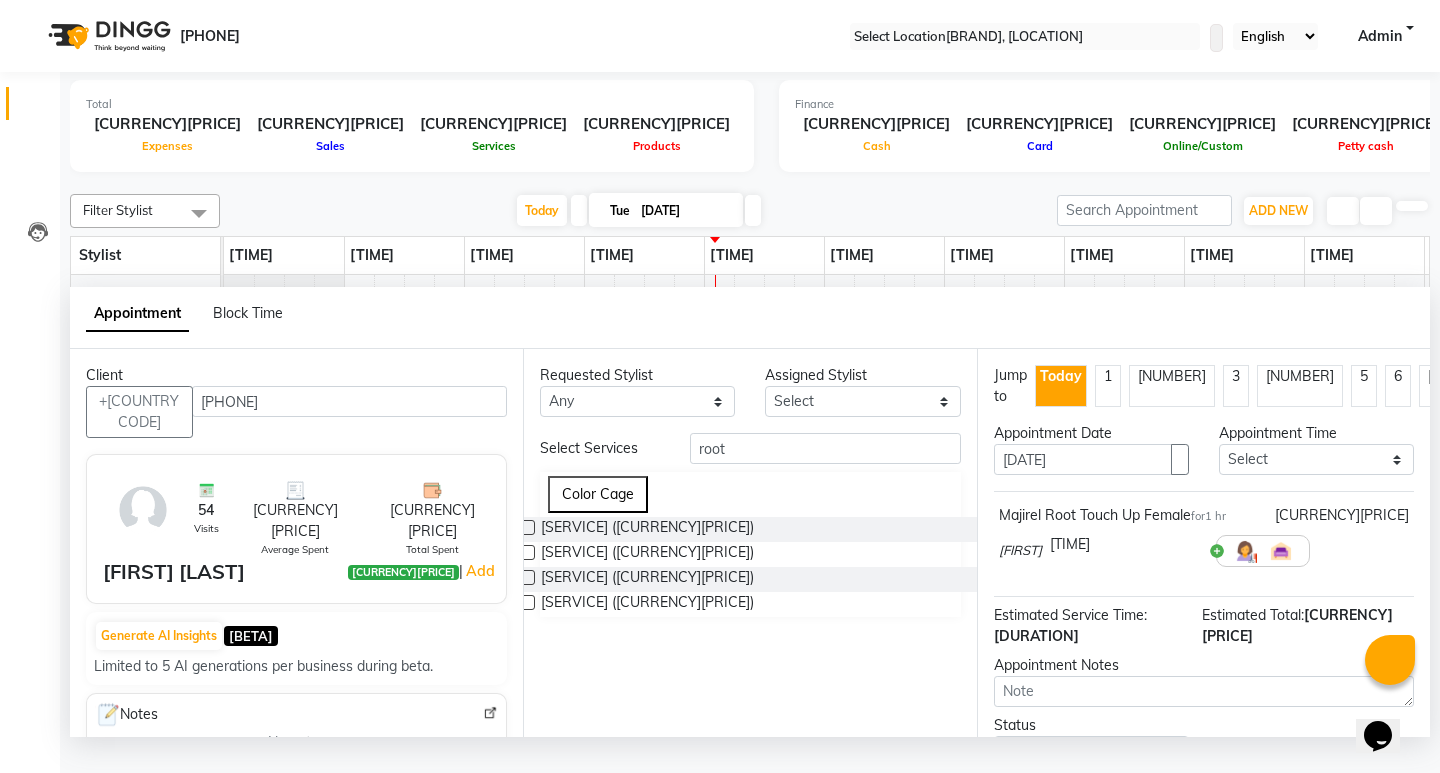 click at bounding box center (1409, 551) 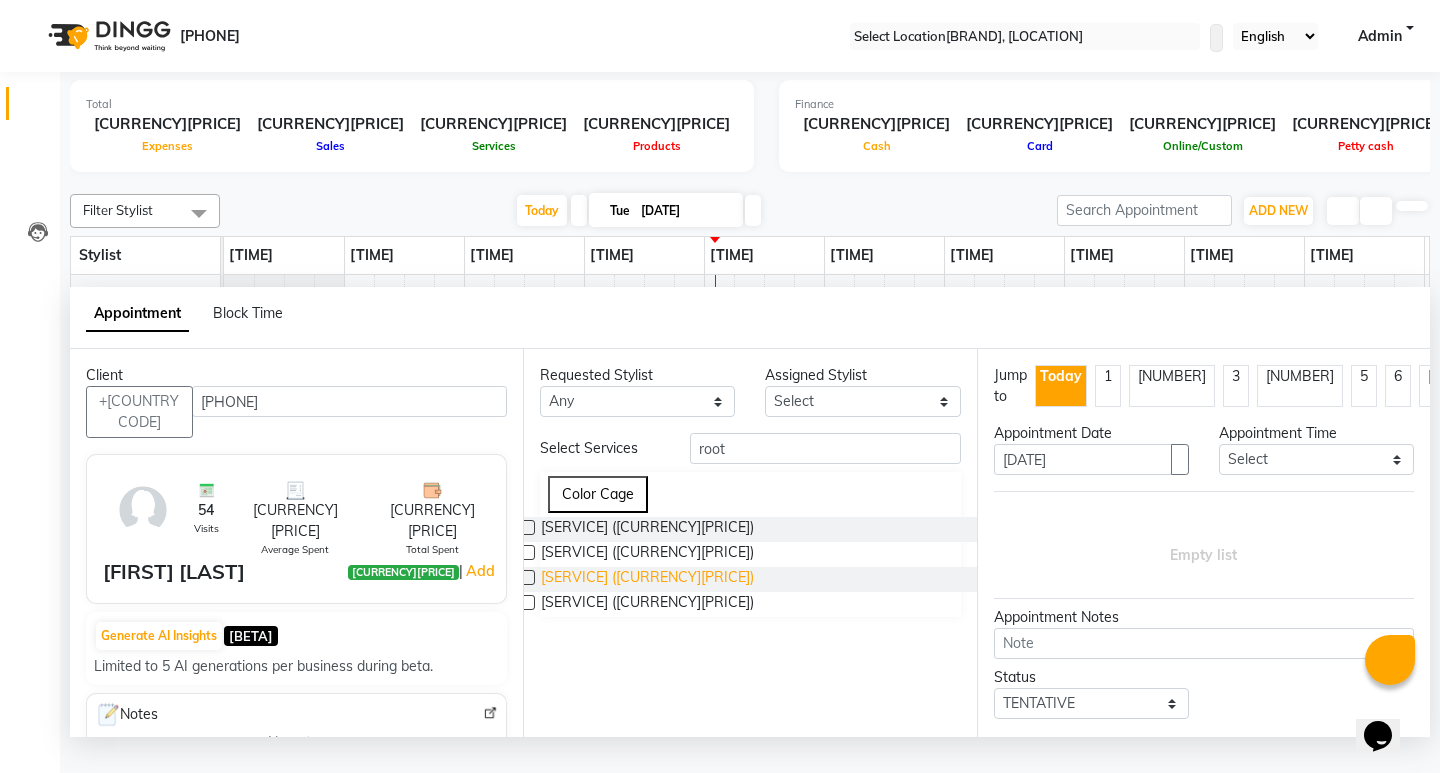 click on "[SERVICE] ([CURRENCY][PRICE])" at bounding box center [647, 529] 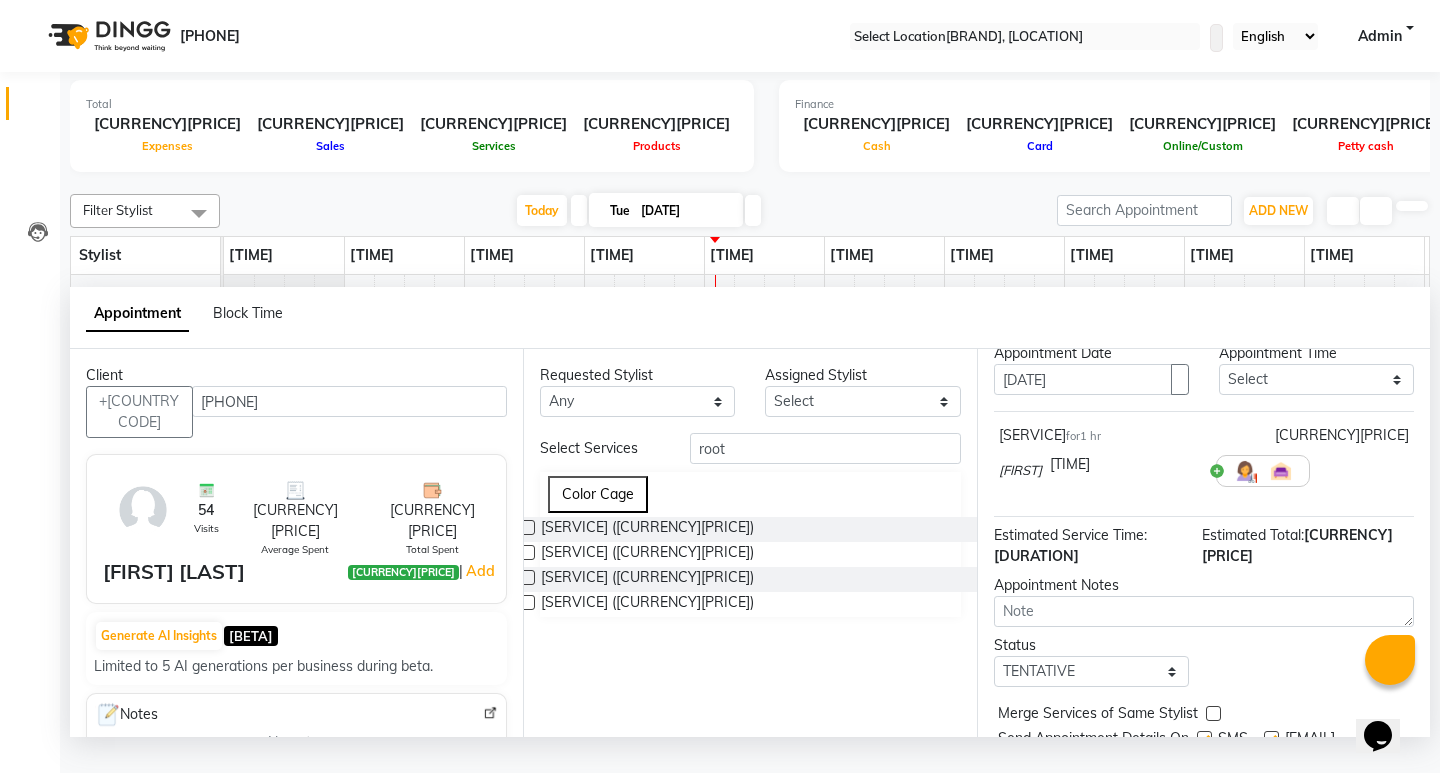 scroll, scrollTop: 138, scrollLeft: 0, axis: vertical 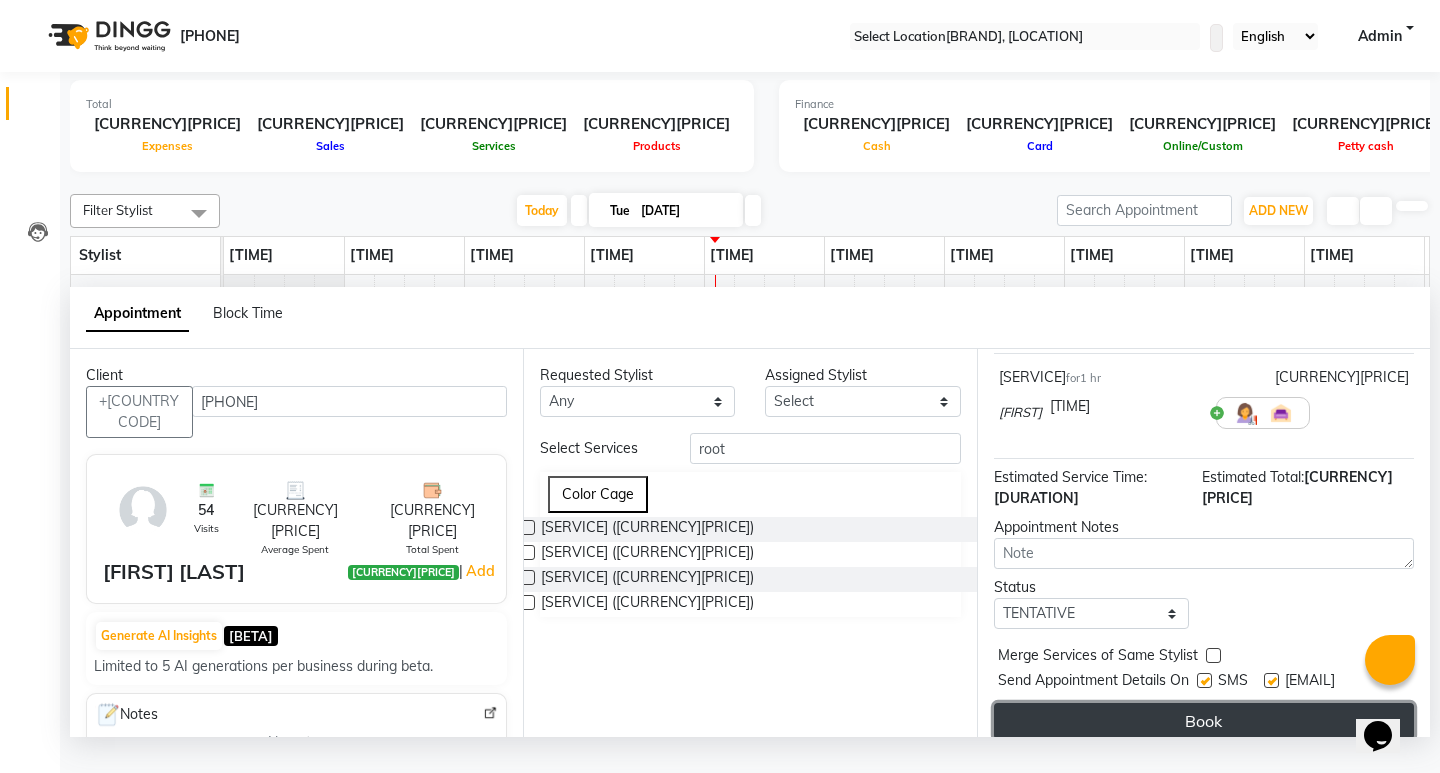 click on "Book" at bounding box center [1204, 721] 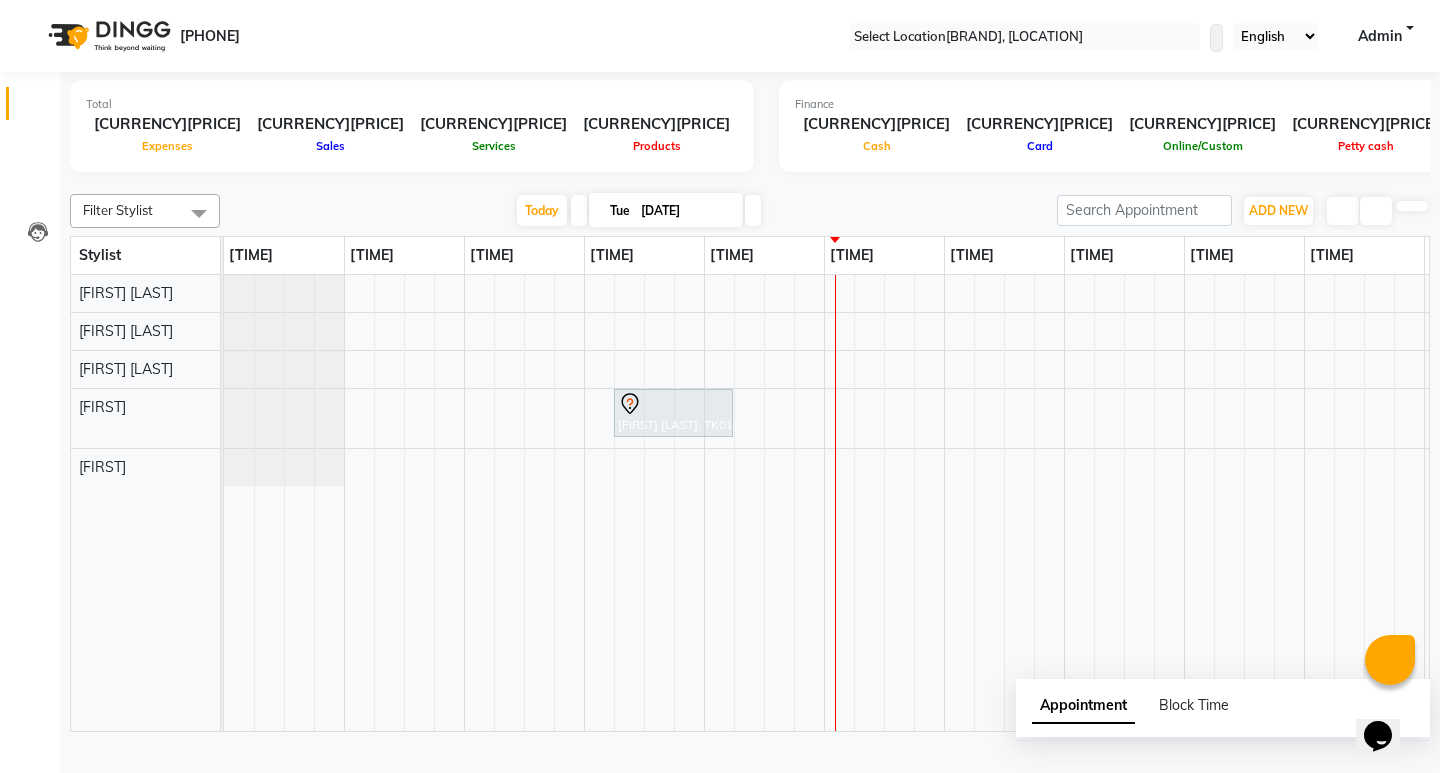 click on "Edit" at bounding box center (50, 807) 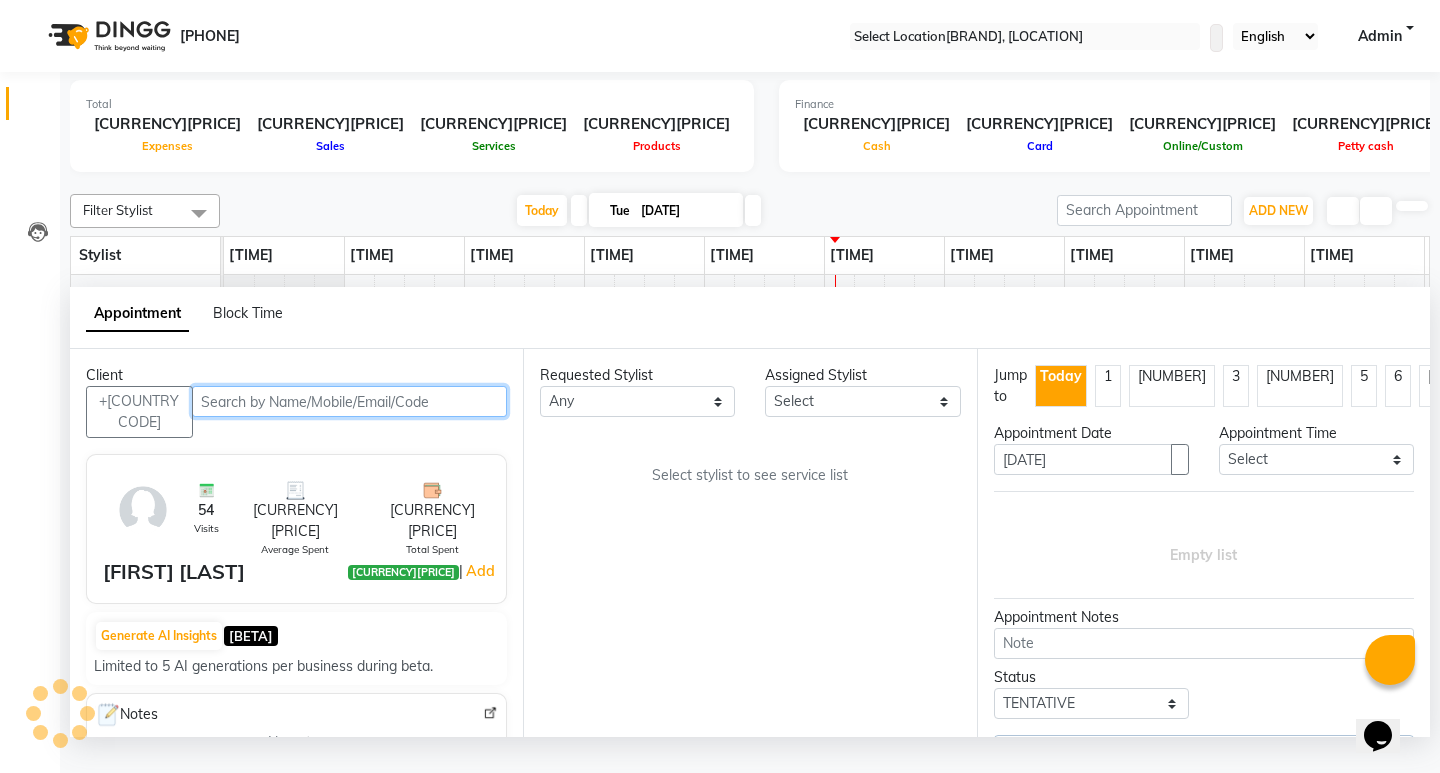 scroll, scrollTop: 0, scrollLeft: 355, axis: horizontal 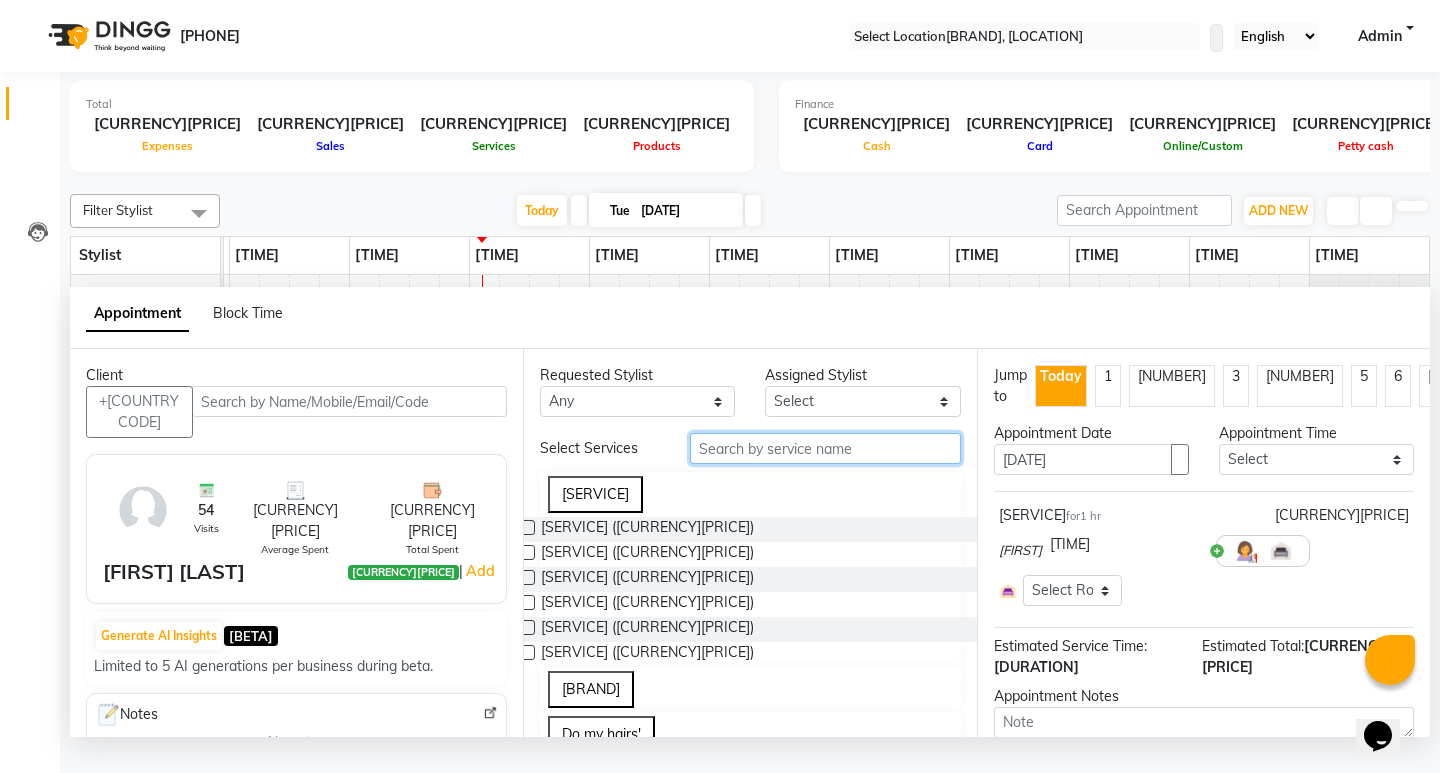 click at bounding box center [825, 448] 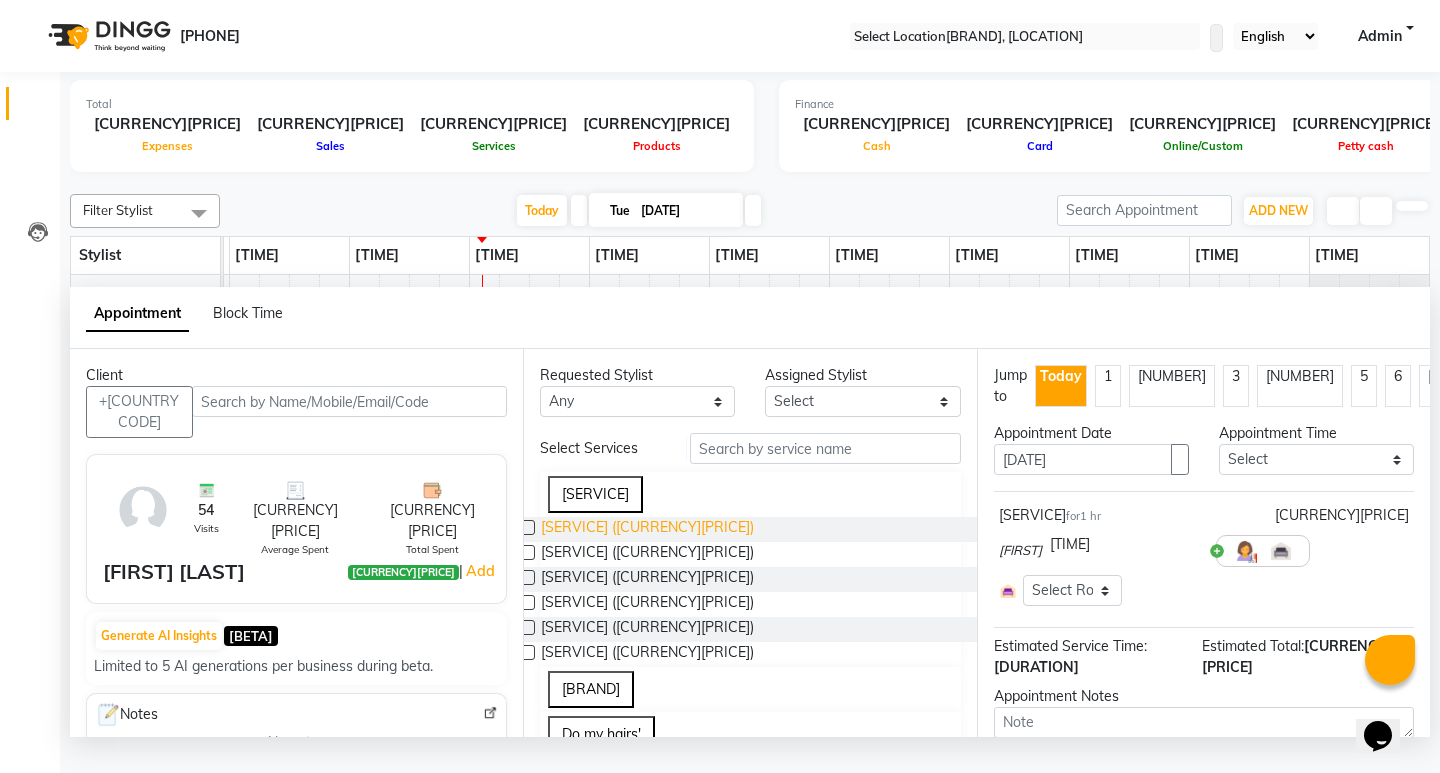 click on "[SERVICE] ([CURRENCY][PRICE])" at bounding box center [647, 529] 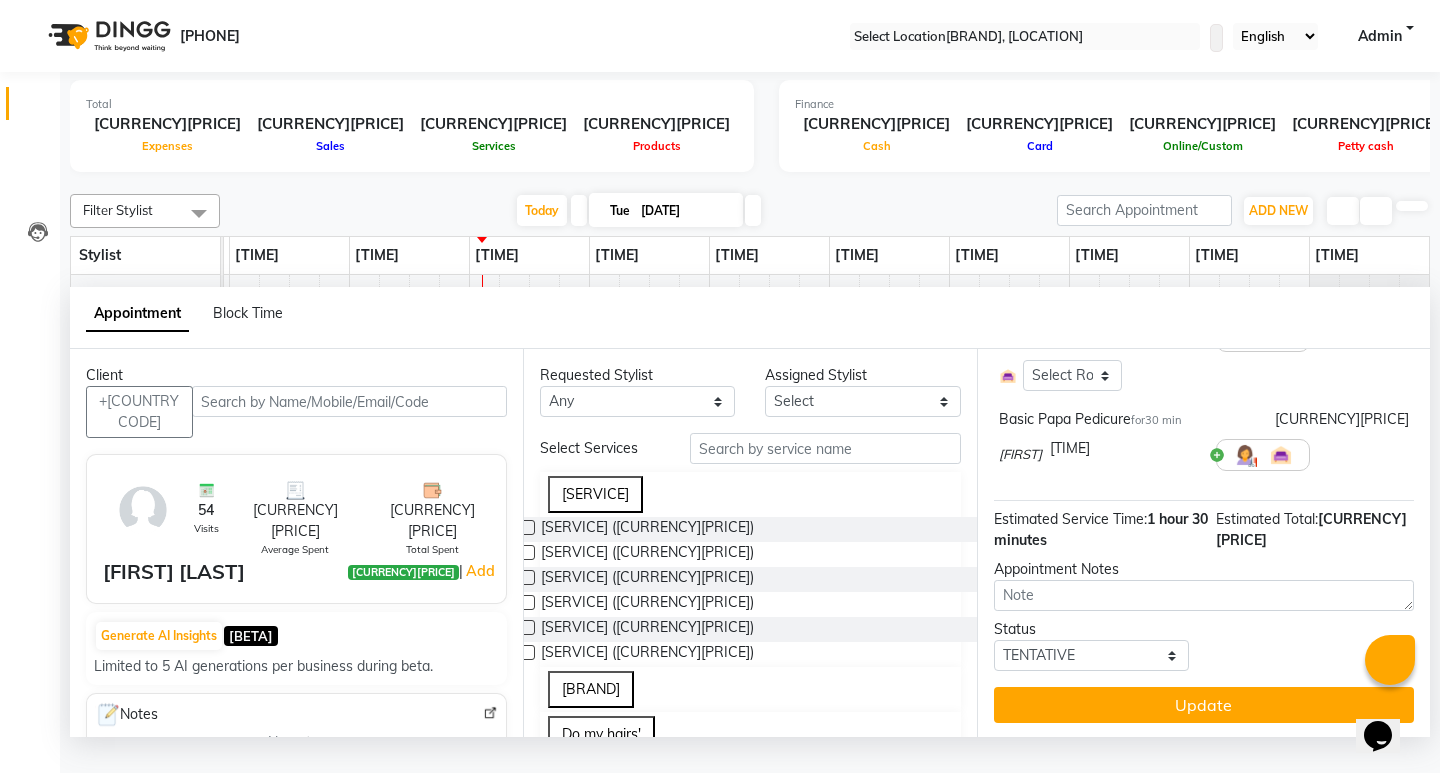 scroll, scrollTop: 223, scrollLeft: 0, axis: vertical 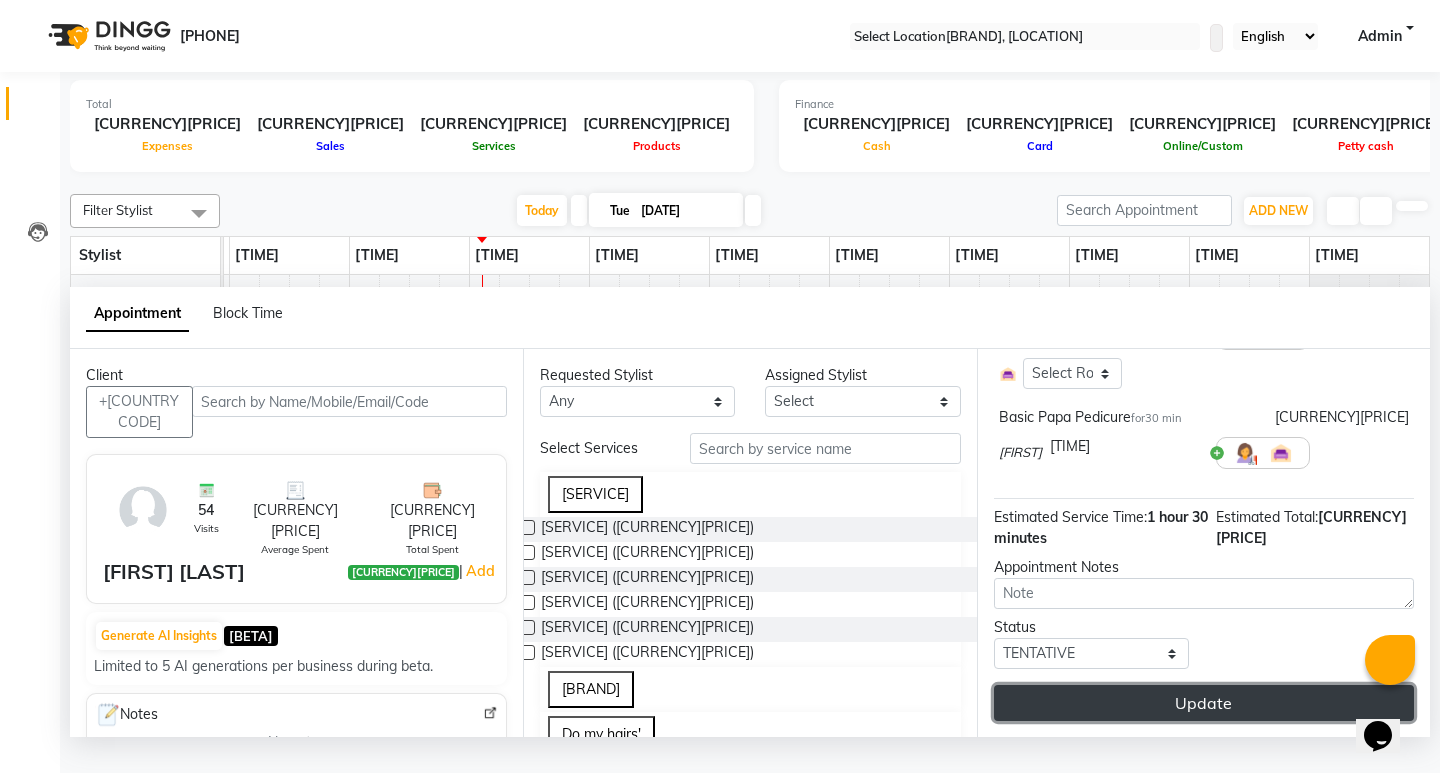 click on "Update" at bounding box center [1204, 703] 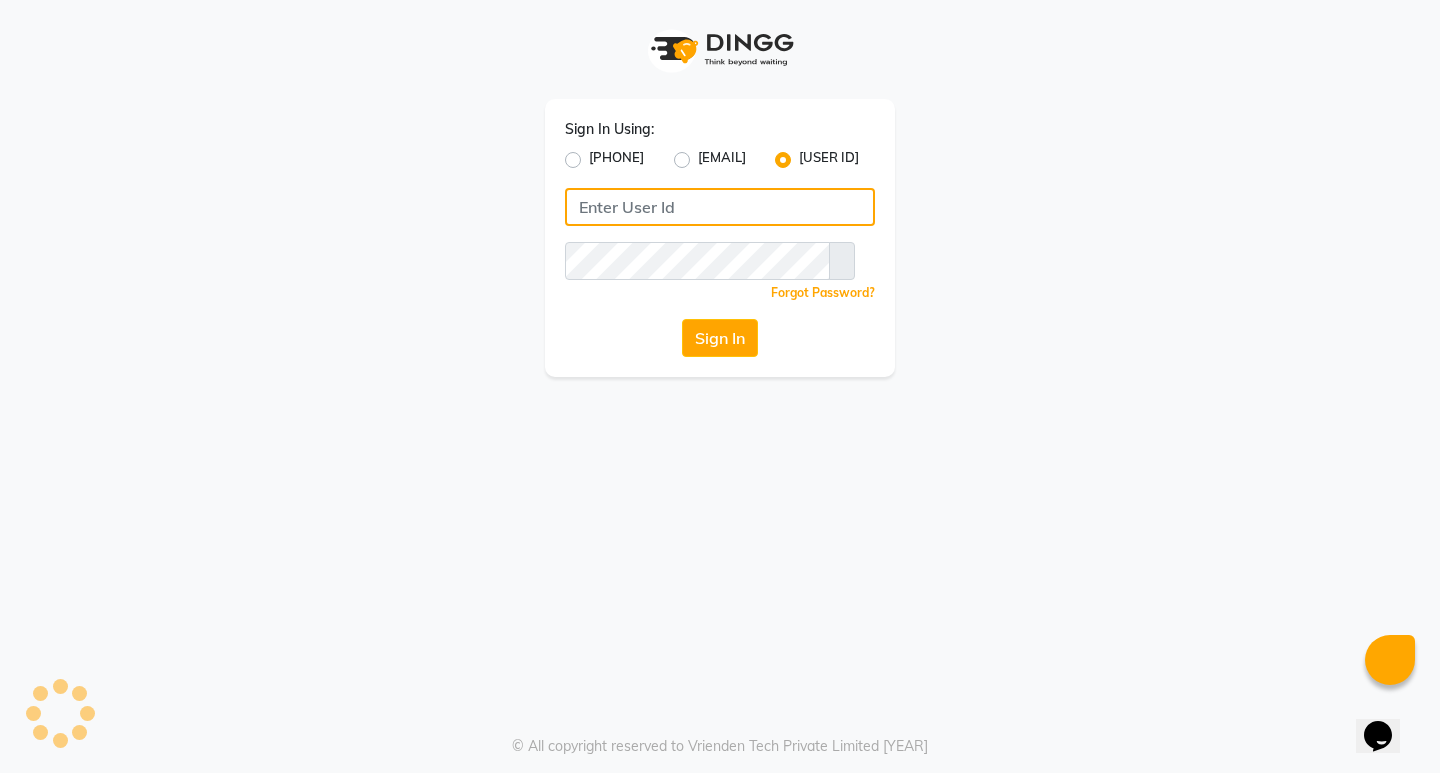 type on "[BRAND]" 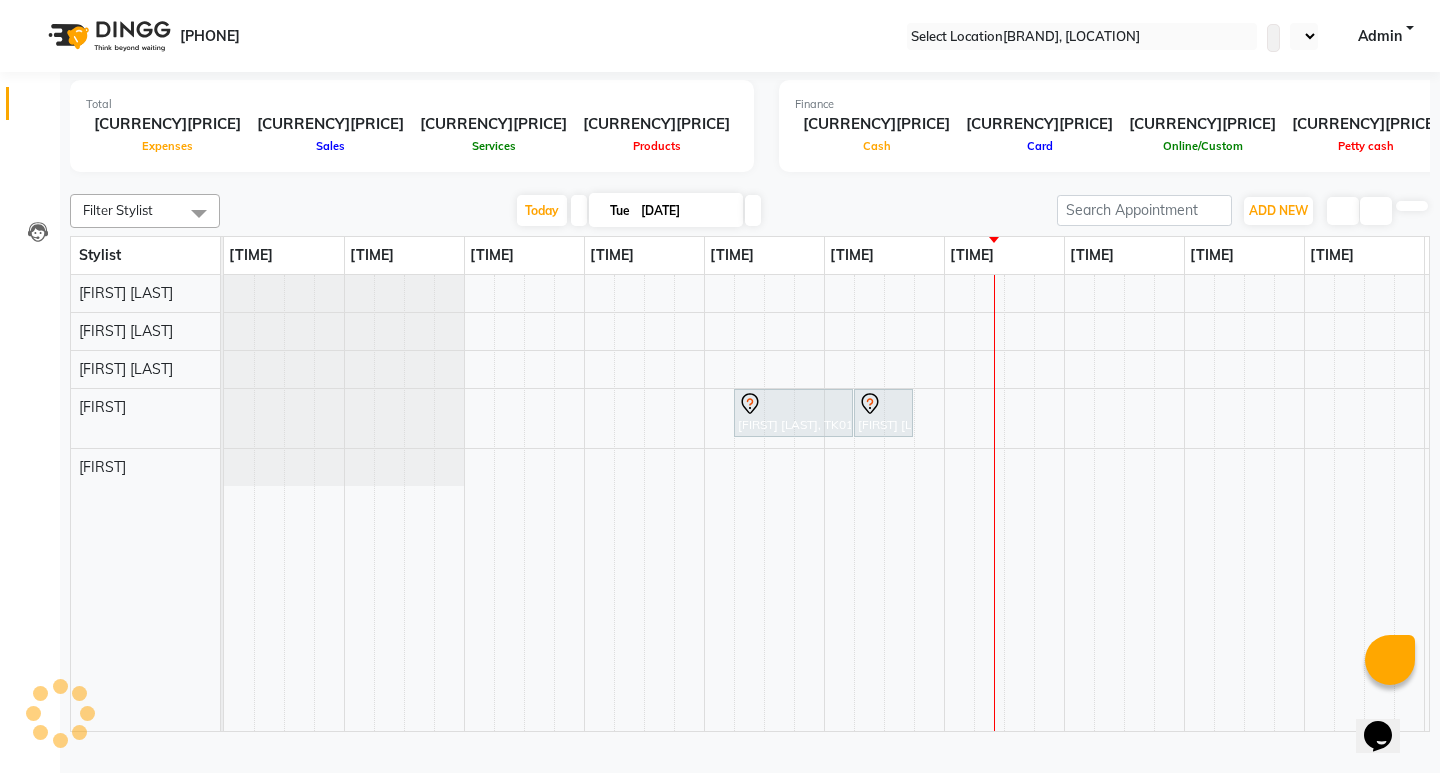 scroll, scrollTop: 0, scrollLeft: 235, axis: horizontal 